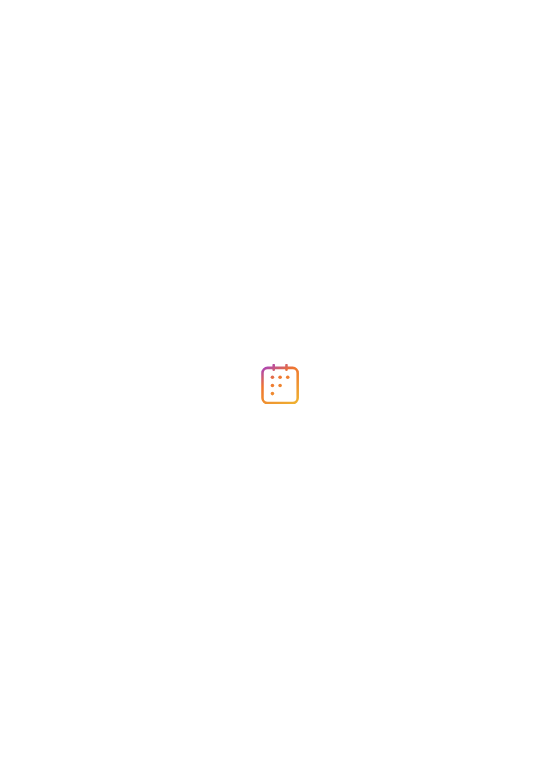 scroll, scrollTop: 0, scrollLeft: 0, axis: both 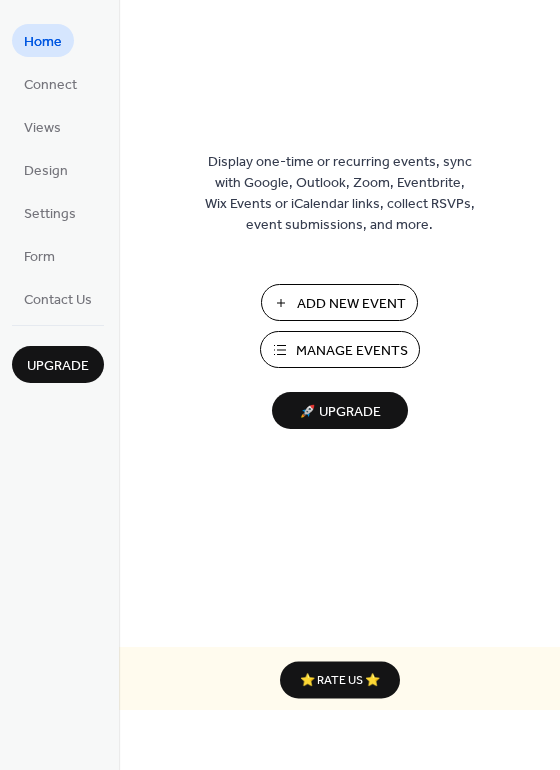 click on "Manage Events" at bounding box center (352, 351) 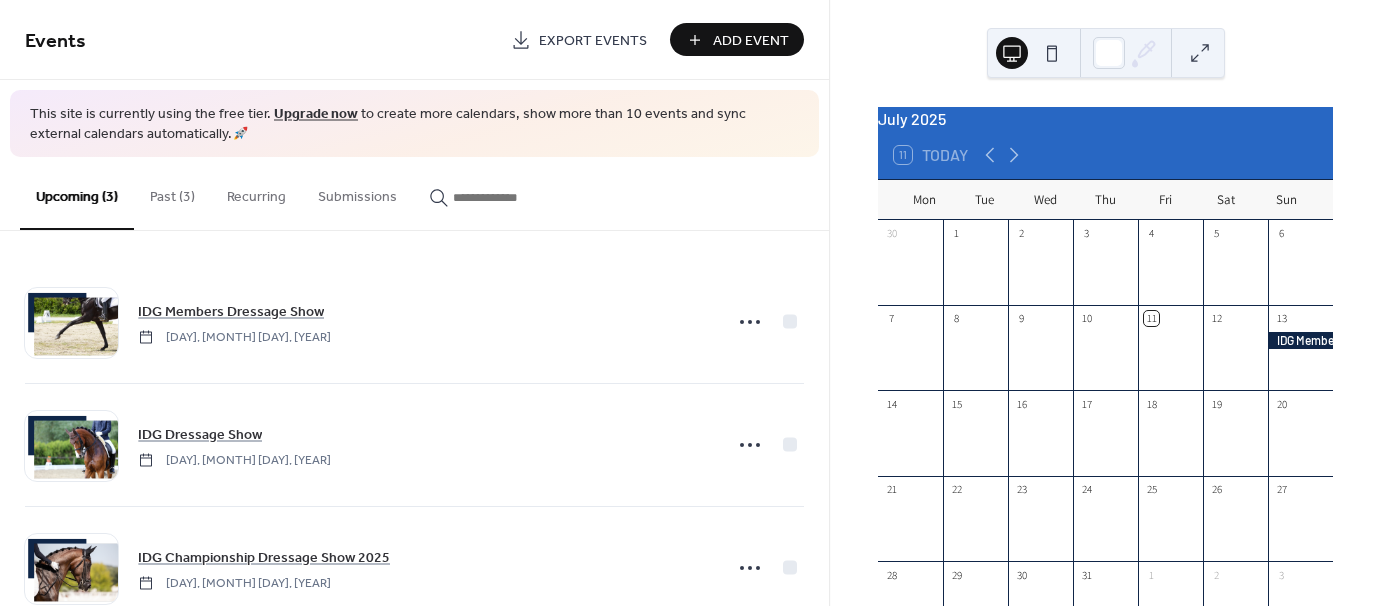 scroll, scrollTop: 0, scrollLeft: 0, axis: both 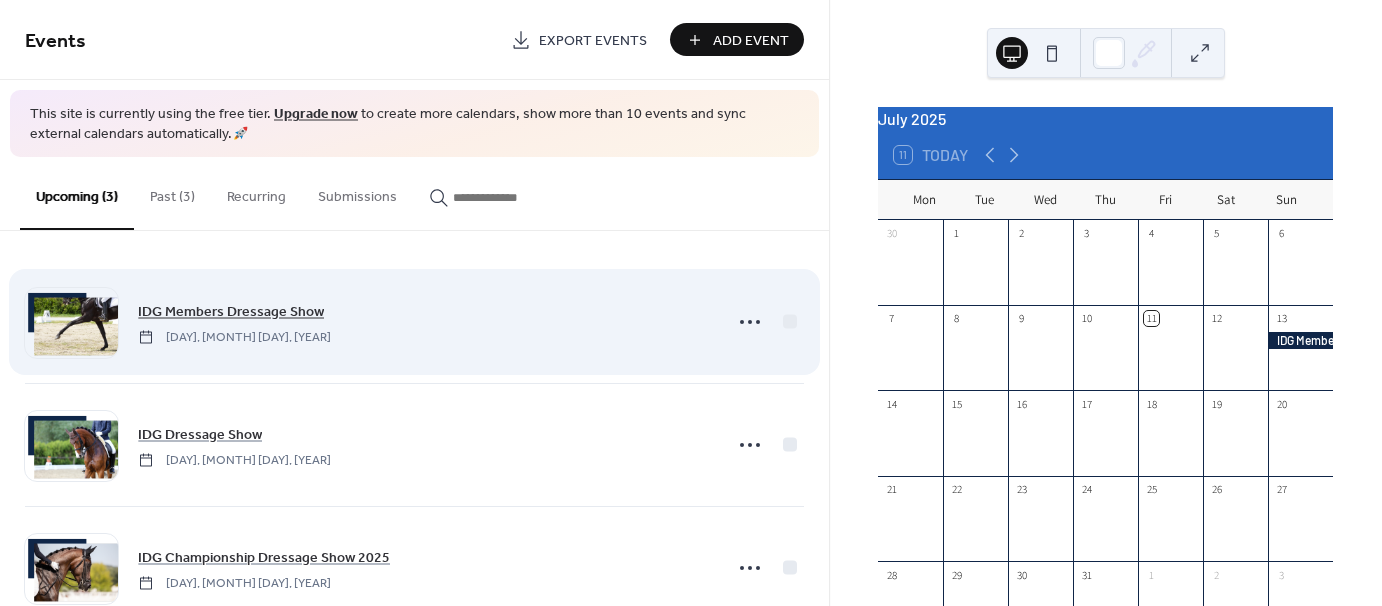 click on "IDG Members Dressage Show" at bounding box center [231, 311] 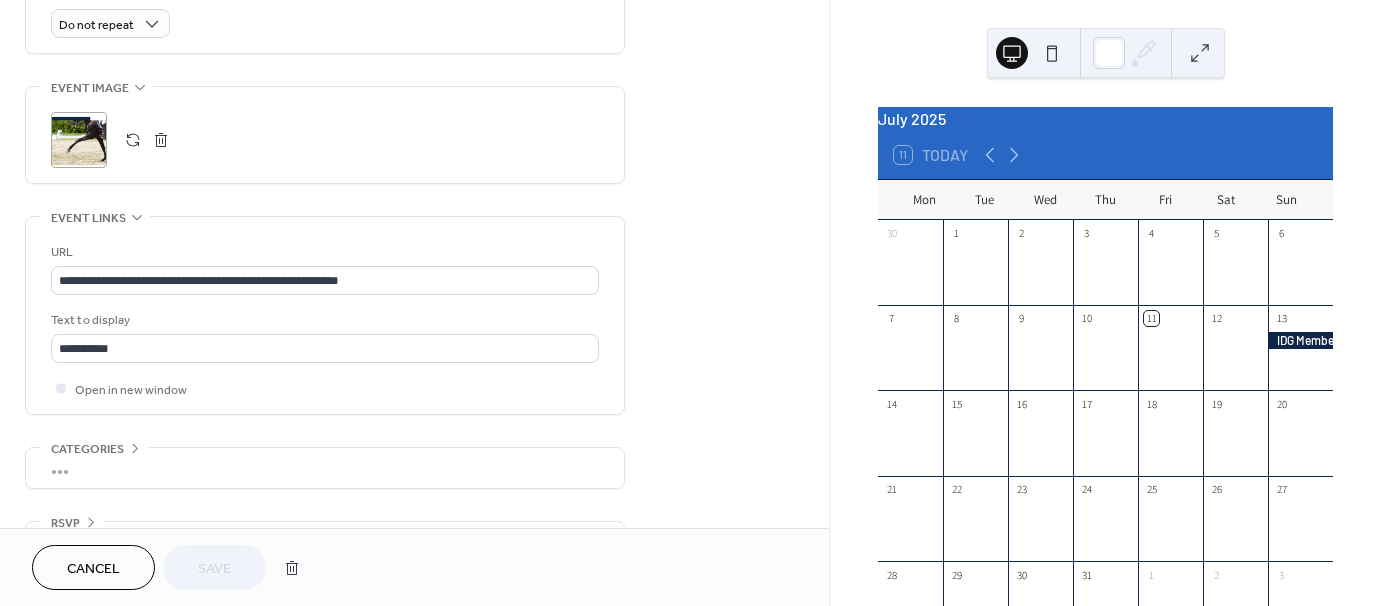 scroll, scrollTop: 904, scrollLeft: 0, axis: vertical 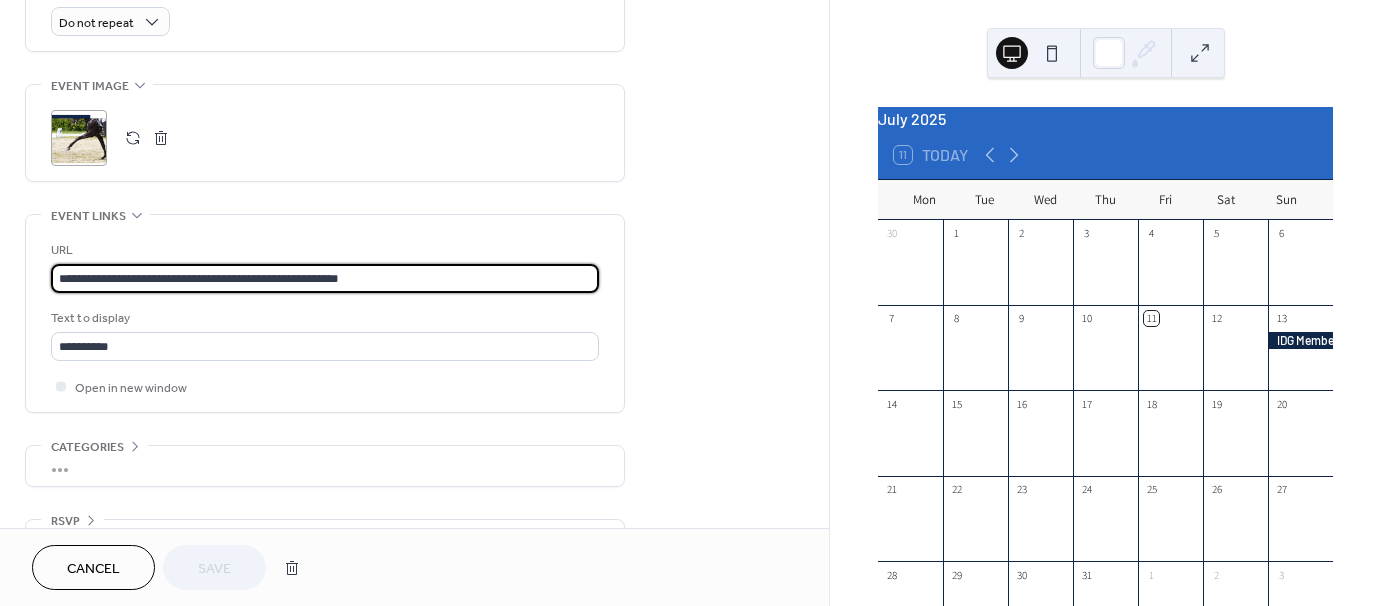 drag, startPoint x: 415, startPoint y: 280, endPoint x: 375, endPoint y: 285, distance: 40.311287 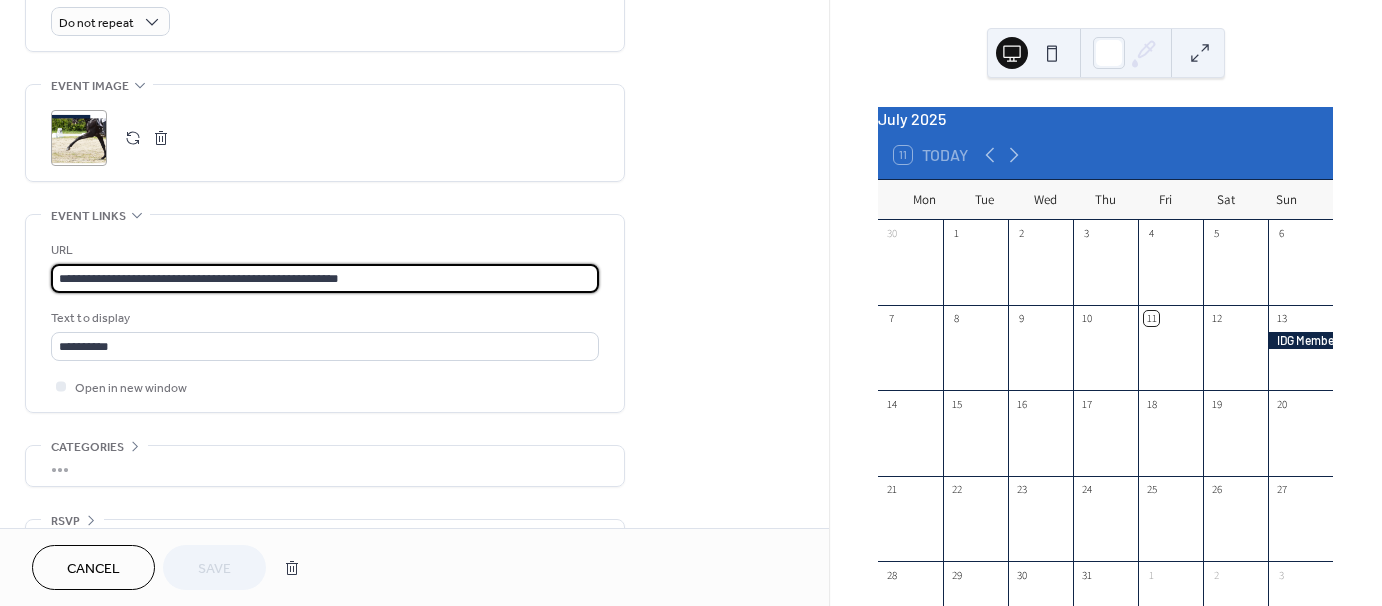 click on "**********" at bounding box center (325, 278) 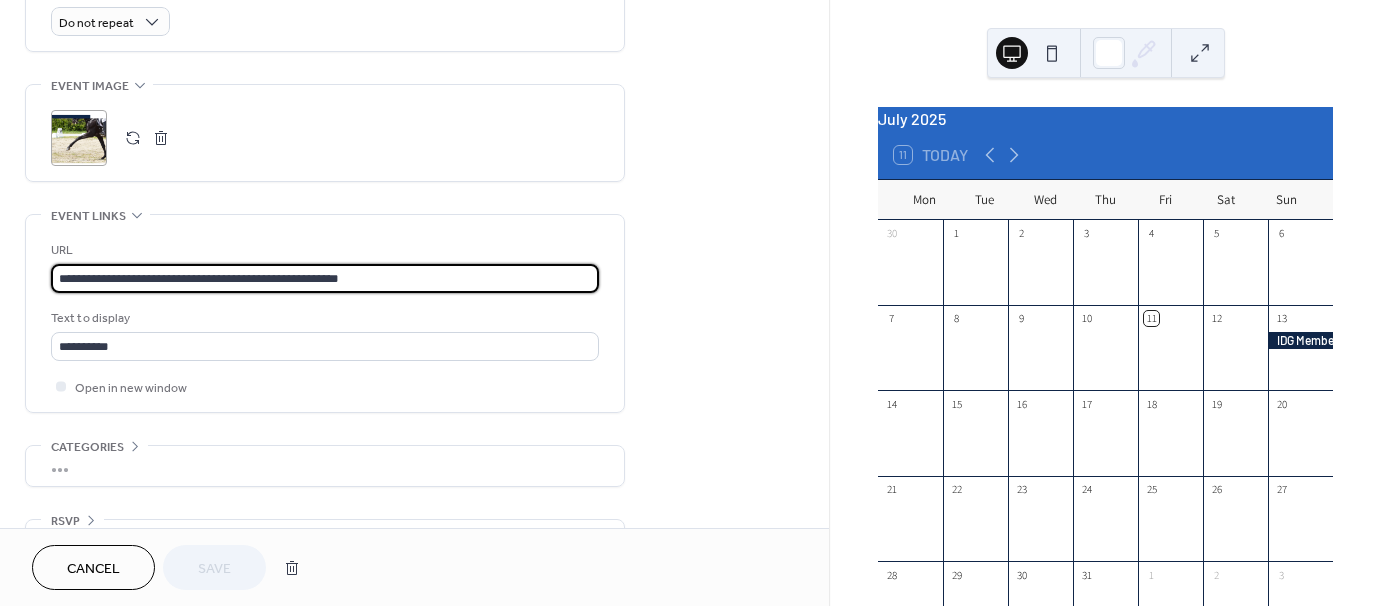 scroll, scrollTop: 0, scrollLeft: 0, axis: both 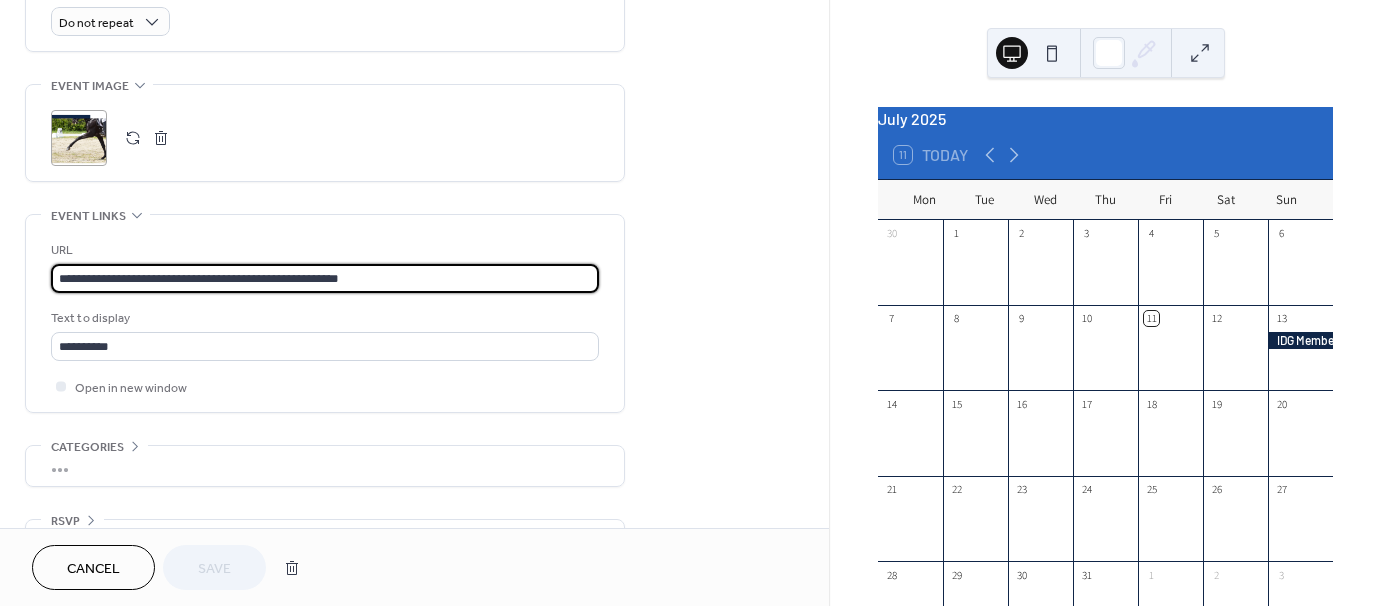 drag, startPoint x: 375, startPoint y: 285, endPoint x: 26, endPoint y: 268, distance: 349.4138 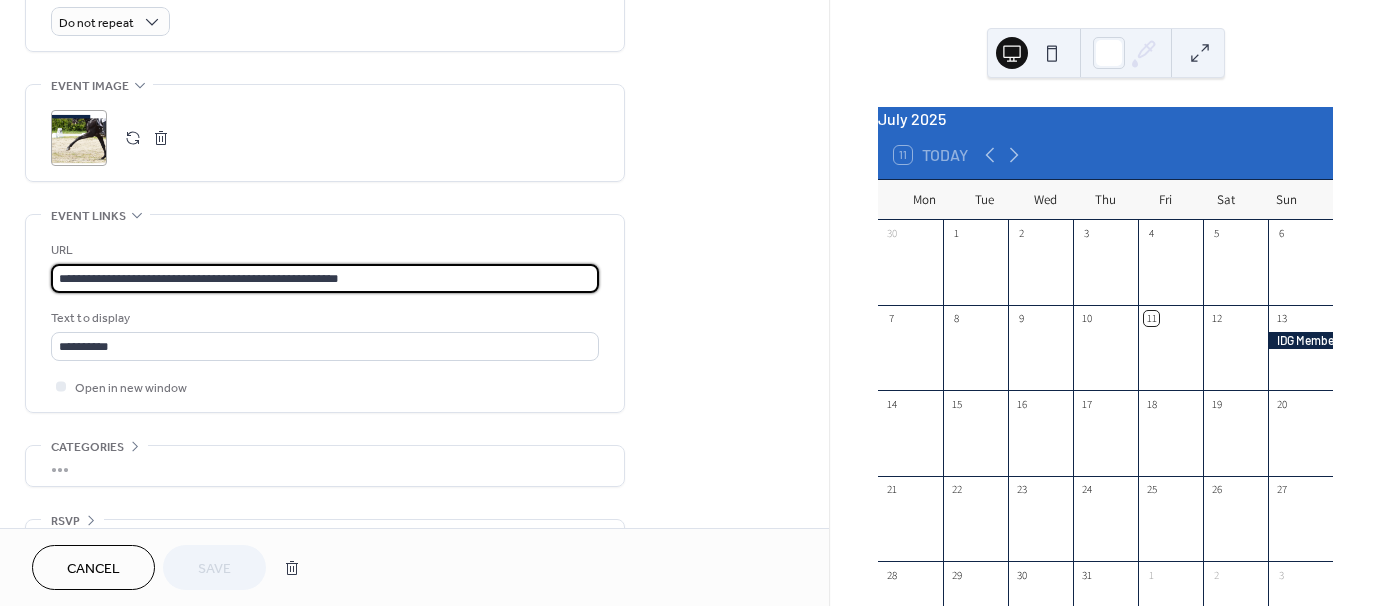 click on "**********" at bounding box center (325, 313) 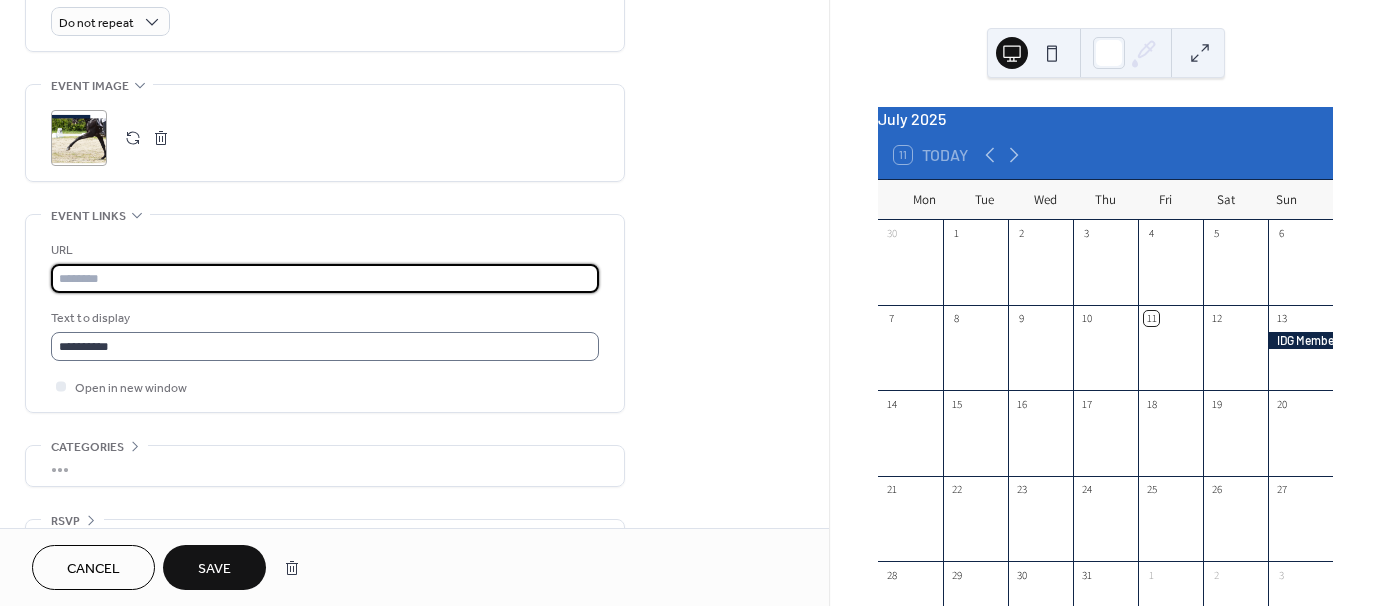 type 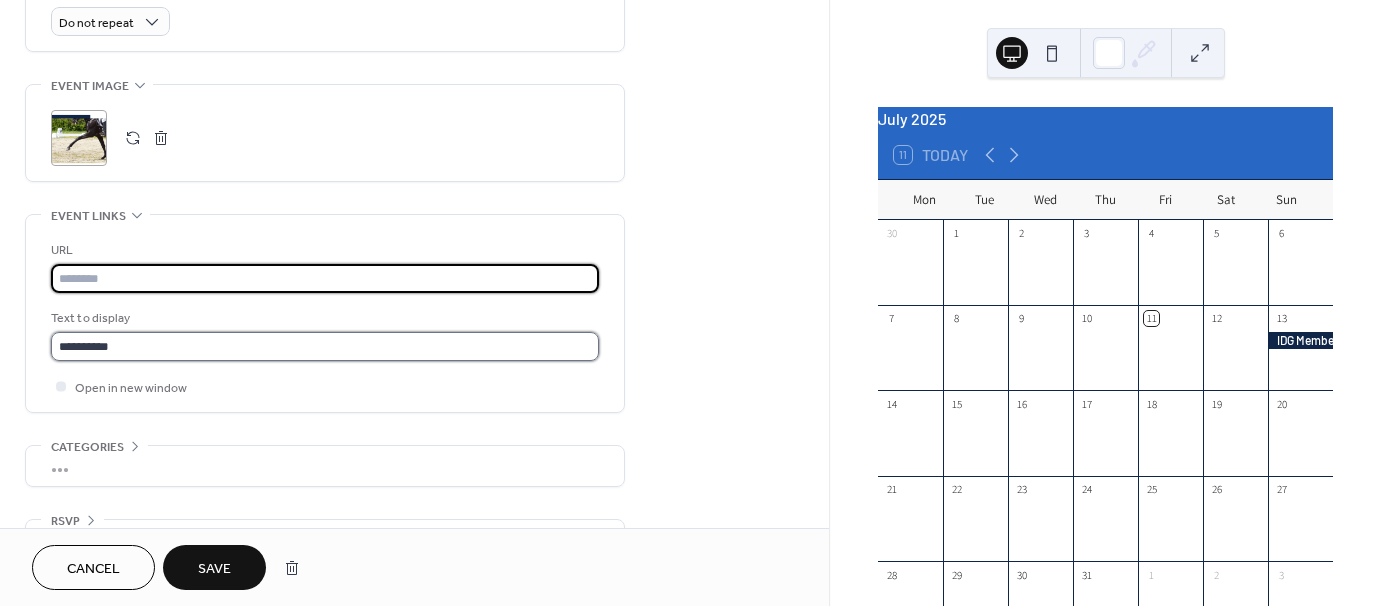 click on "**********" at bounding box center (325, 346) 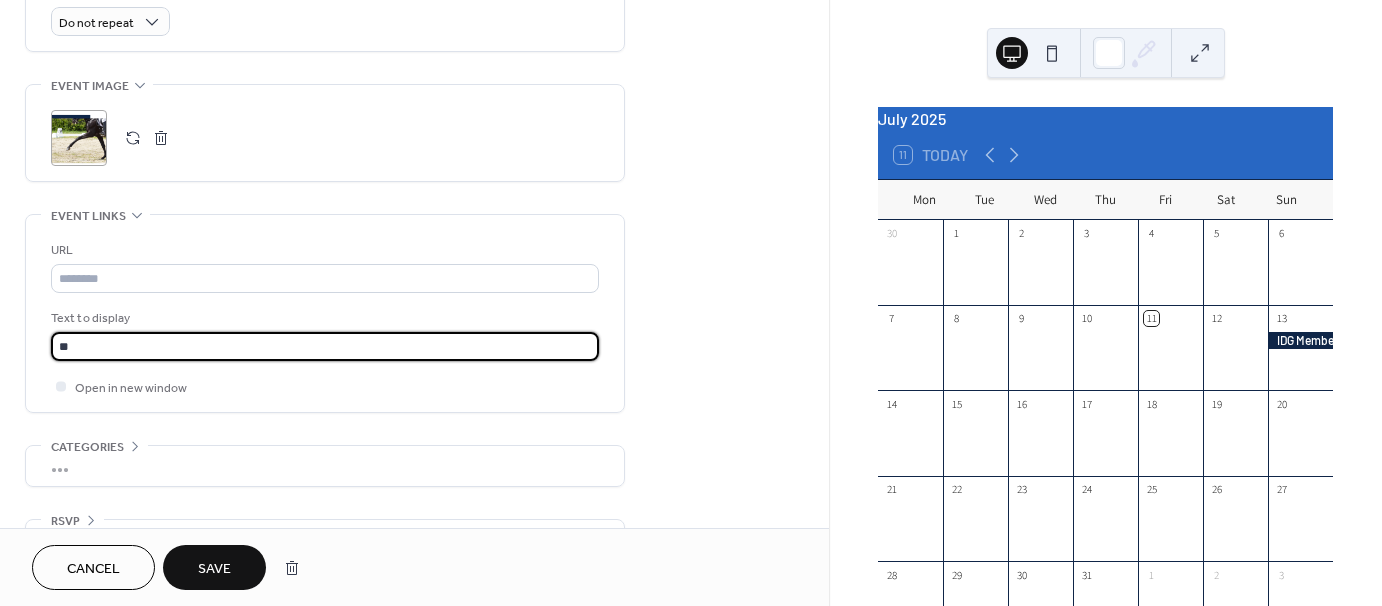type on "*" 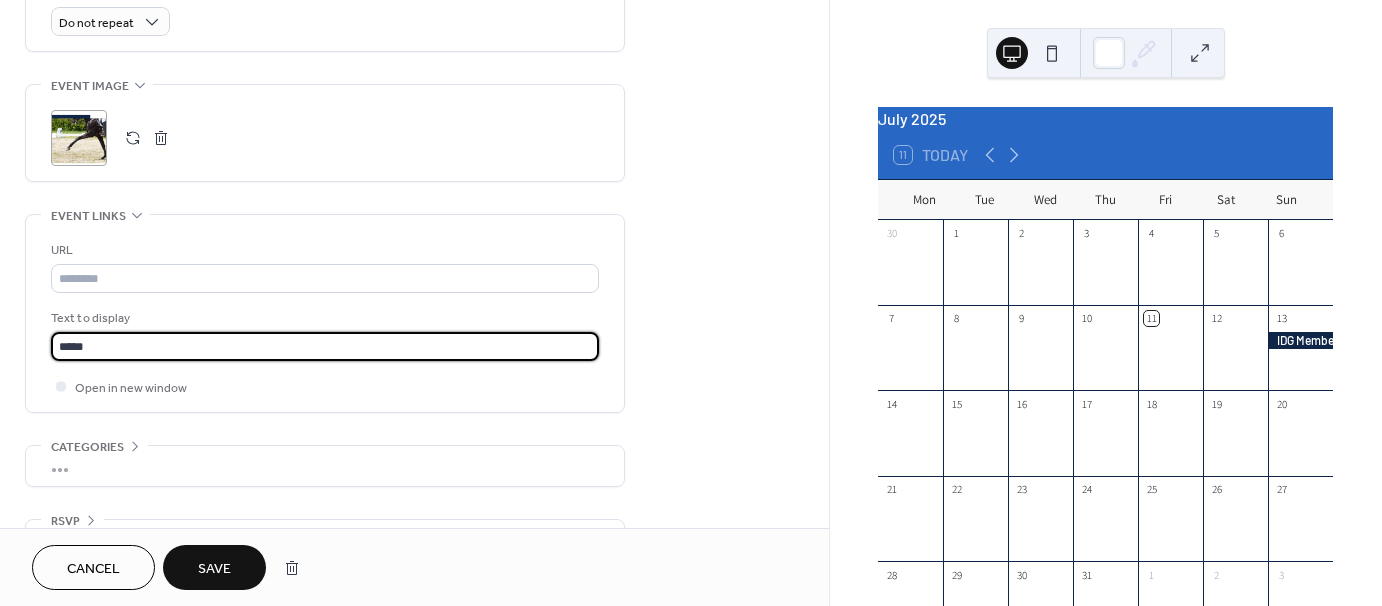 type on "*****" 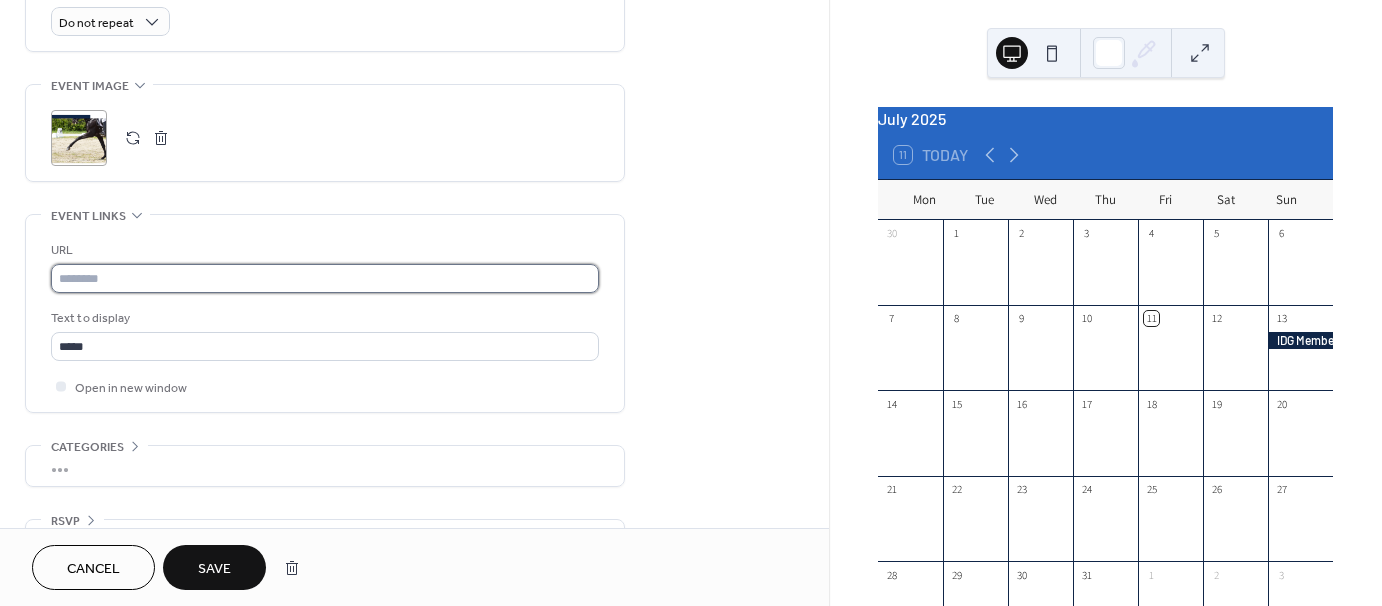 click at bounding box center (325, 278) 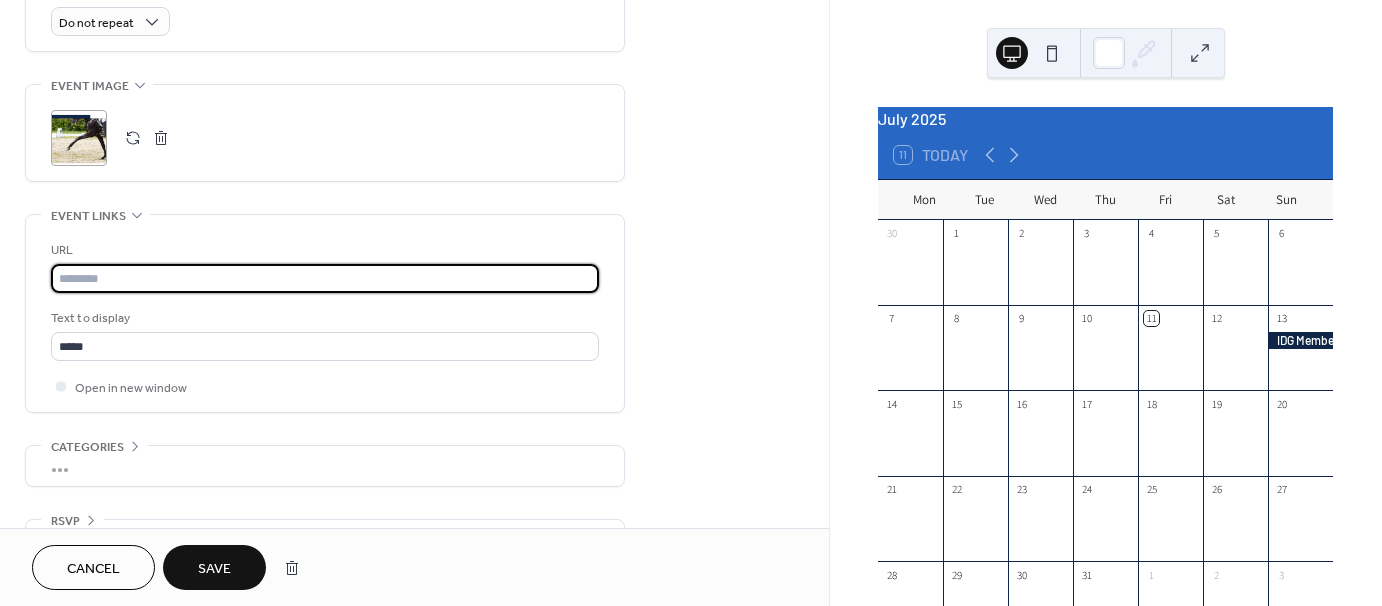 paste on "**********" 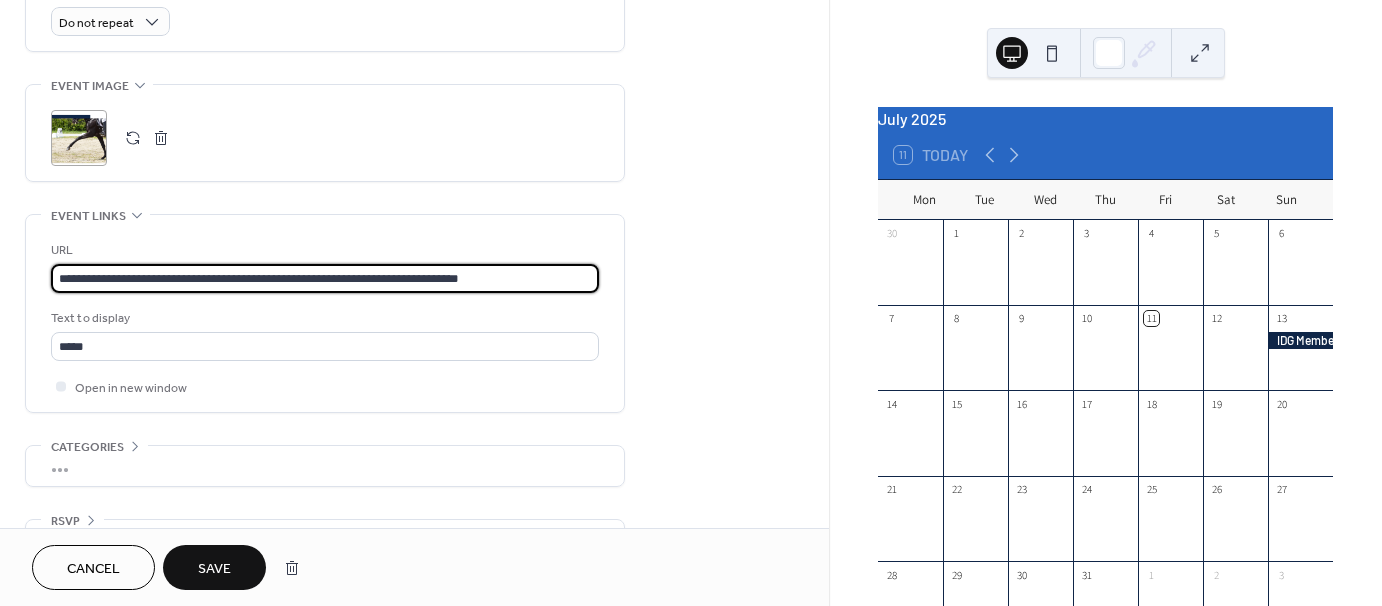 type on "**********" 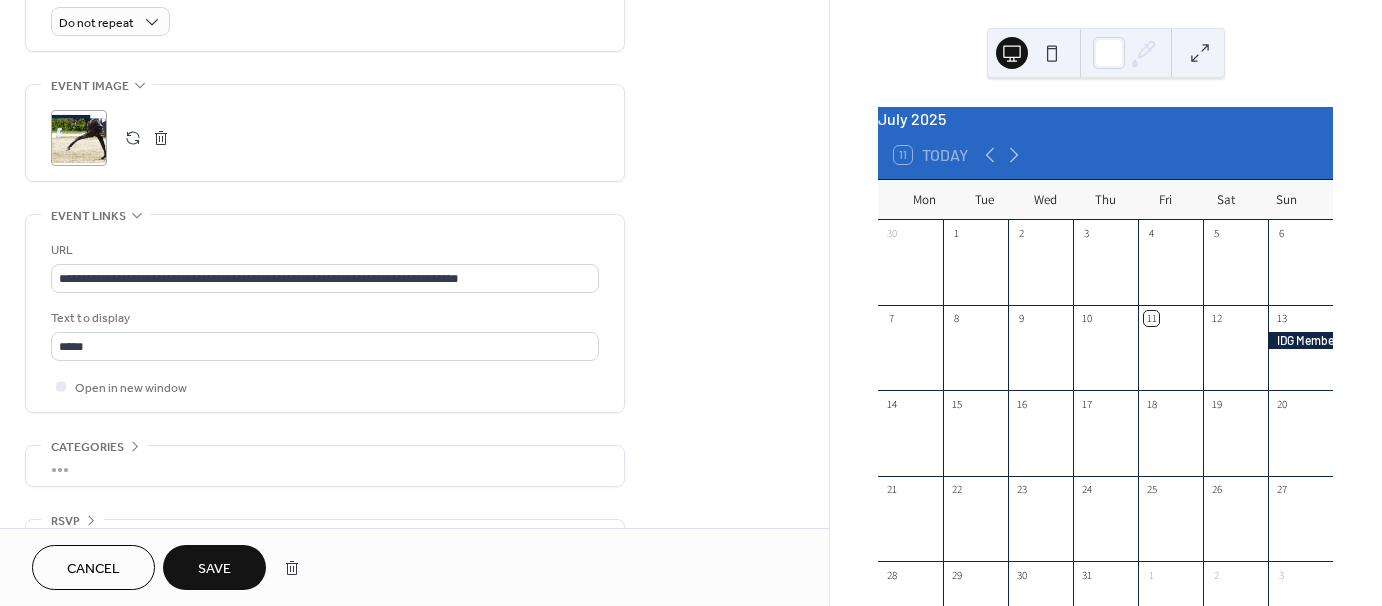 click on "Save" at bounding box center (214, 567) 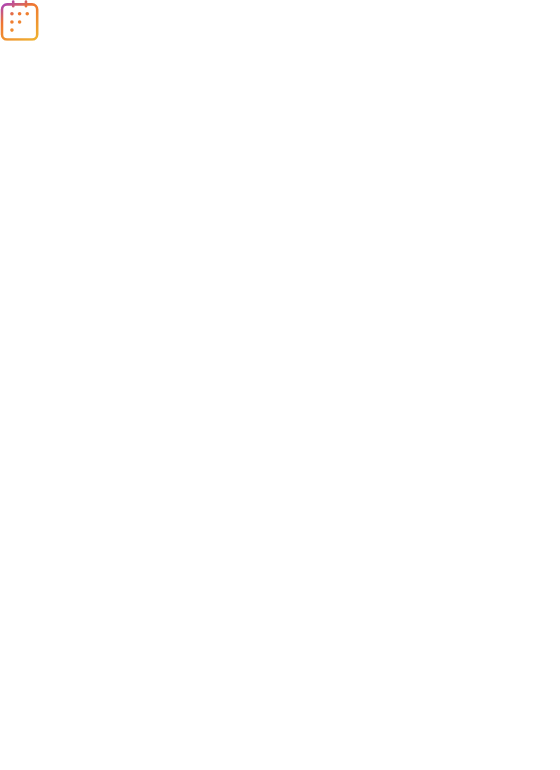 scroll, scrollTop: 0, scrollLeft: 0, axis: both 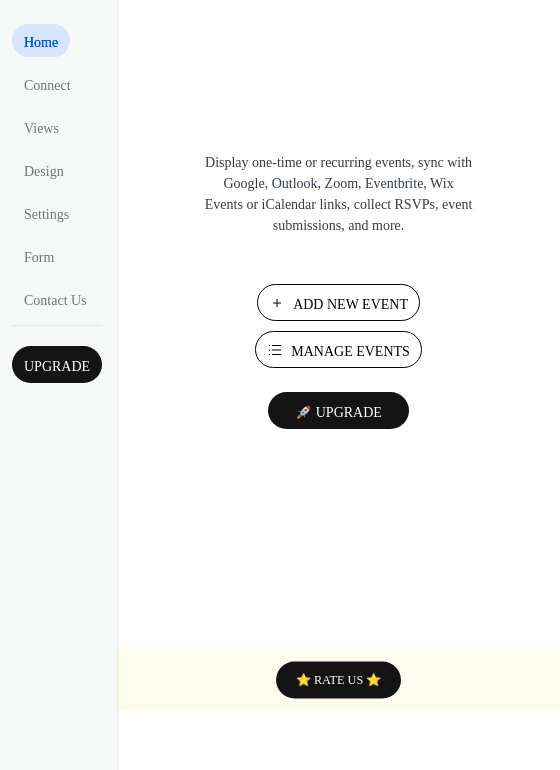 click on "Manage Events" at bounding box center (350, 351) 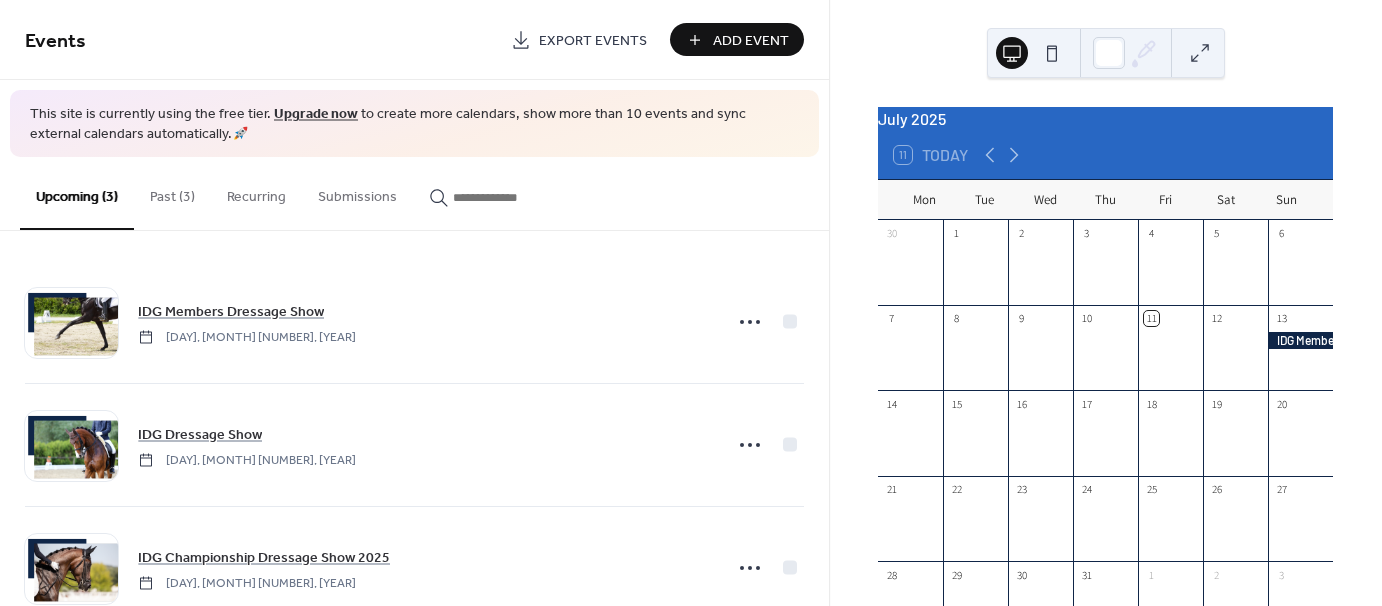 scroll, scrollTop: 0, scrollLeft: 0, axis: both 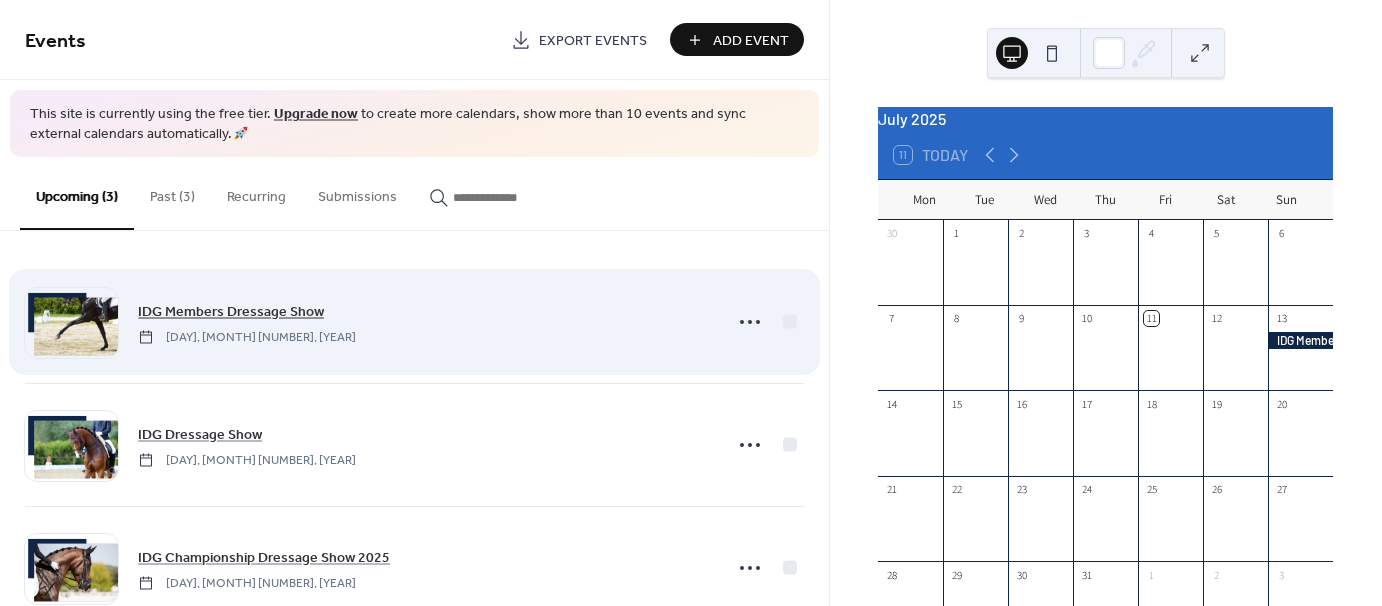 click on "IDG Members Dressage Show" at bounding box center [231, 311] 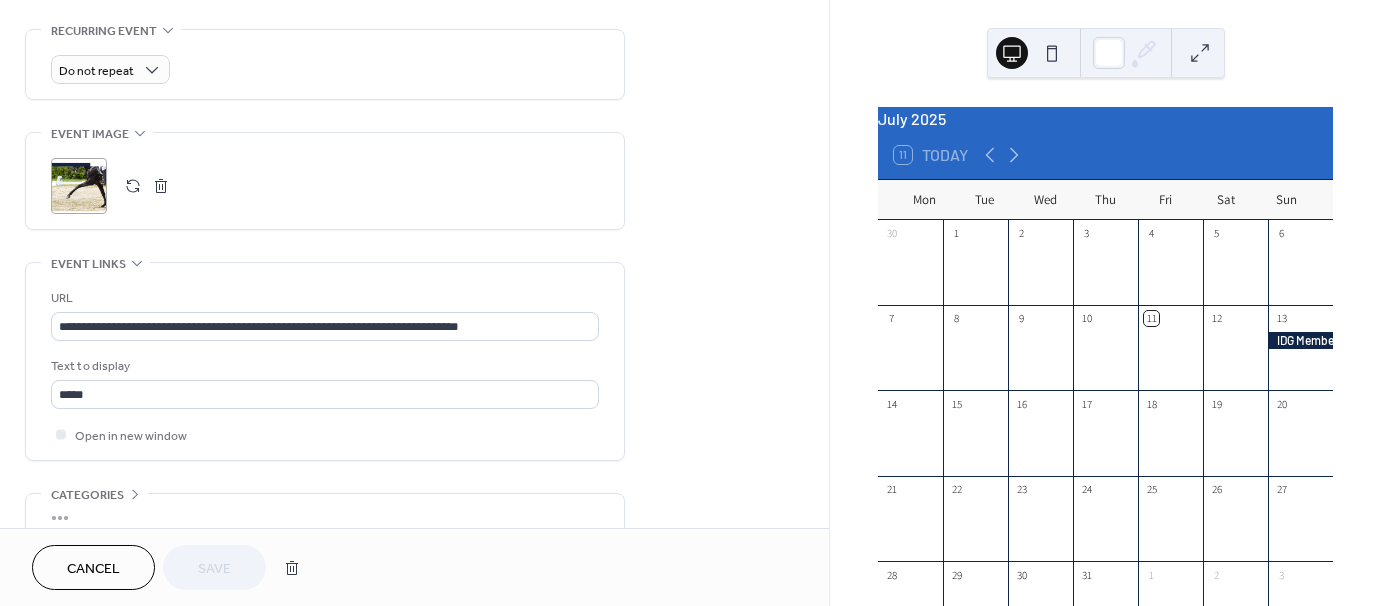 scroll, scrollTop: 878, scrollLeft: 0, axis: vertical 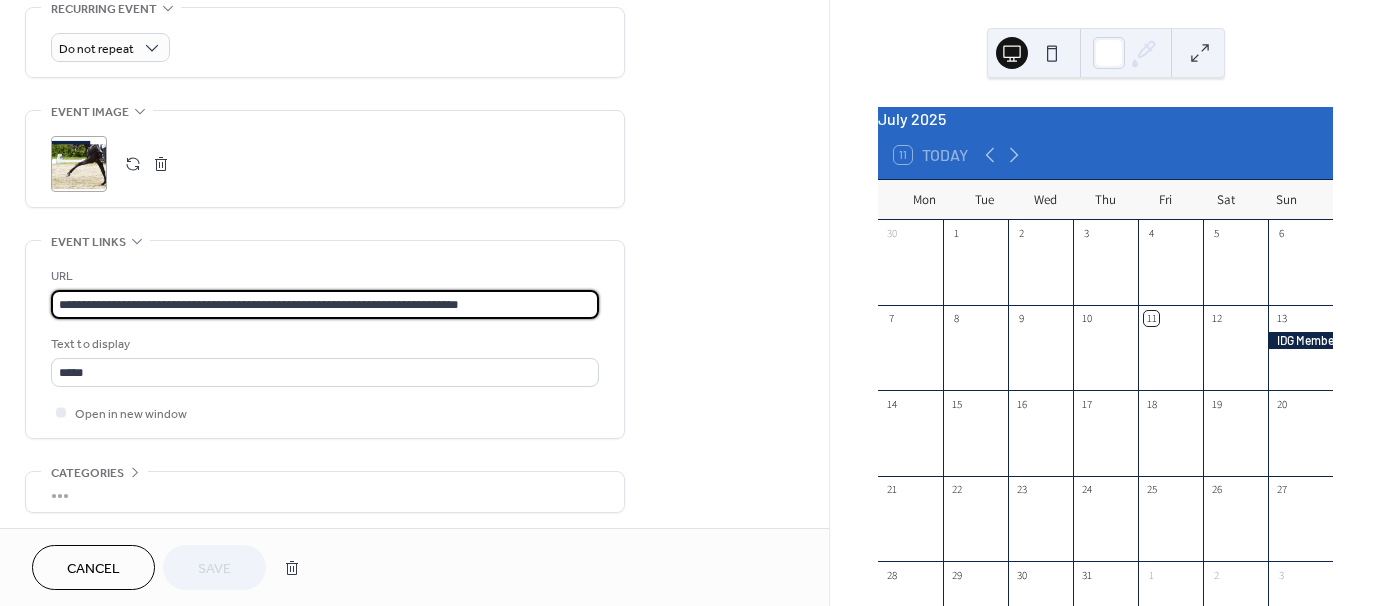 drag, startPoint x: 546, startPoint y: 303, endPoint x: -50, endPoint y: 279, distance: 596.48303 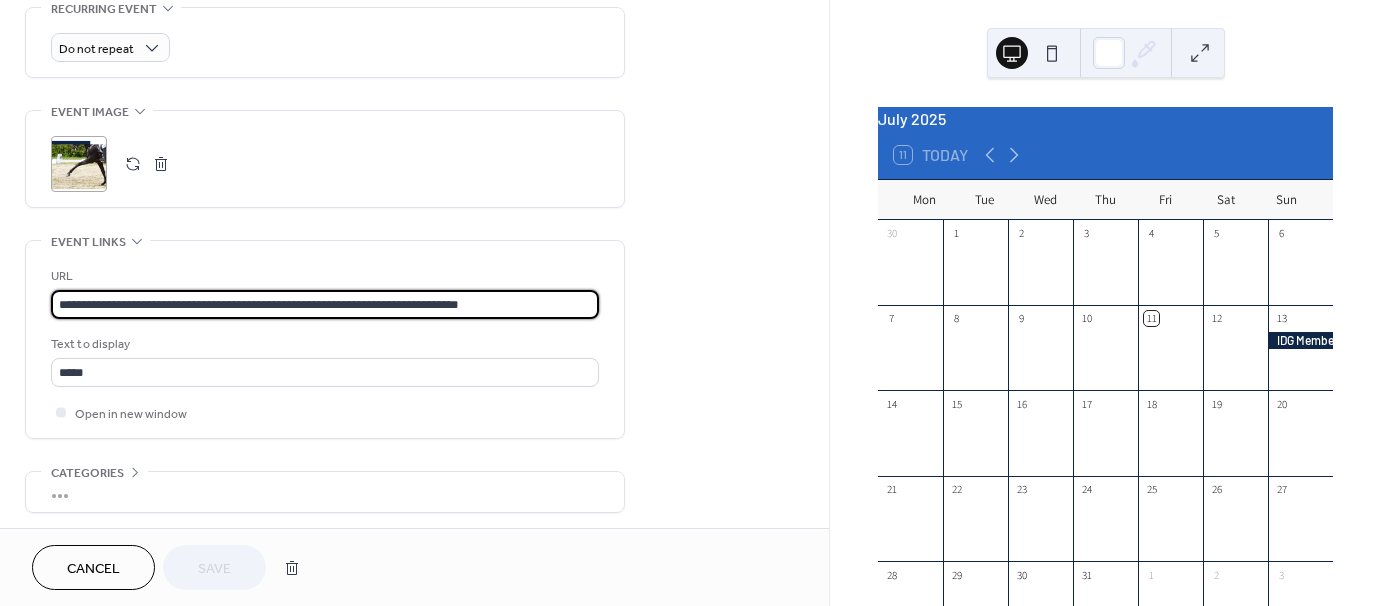 click on "**********" at bounding box center [691, 303] 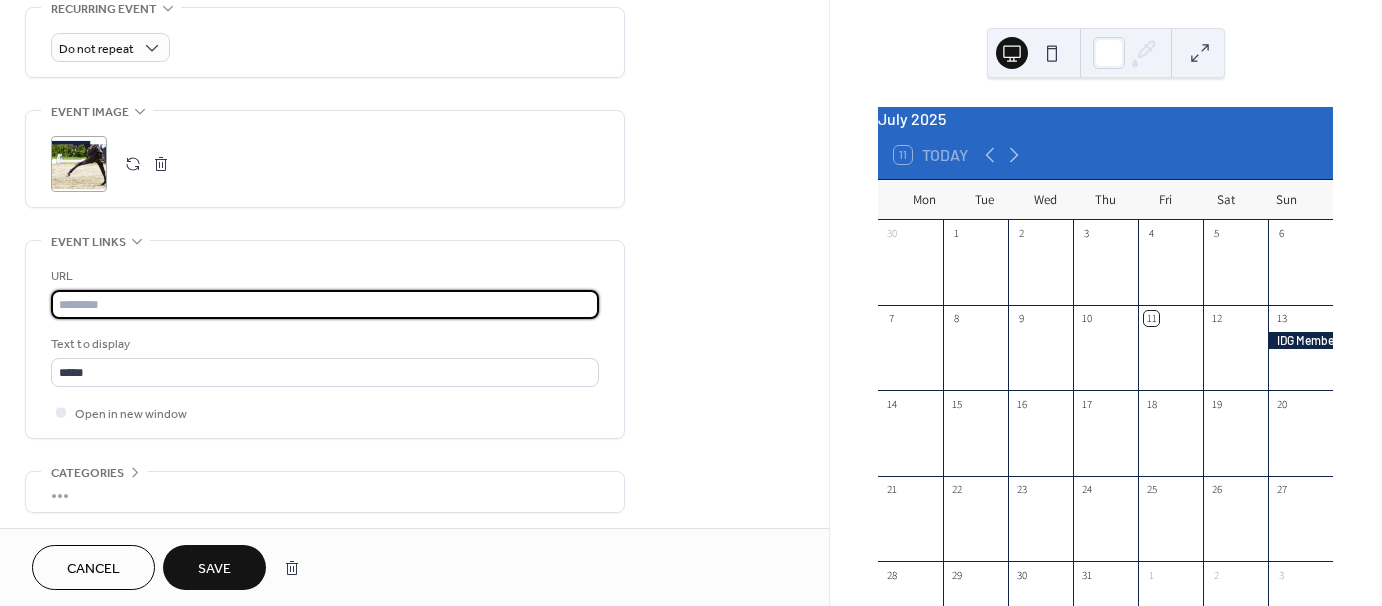type on "*" 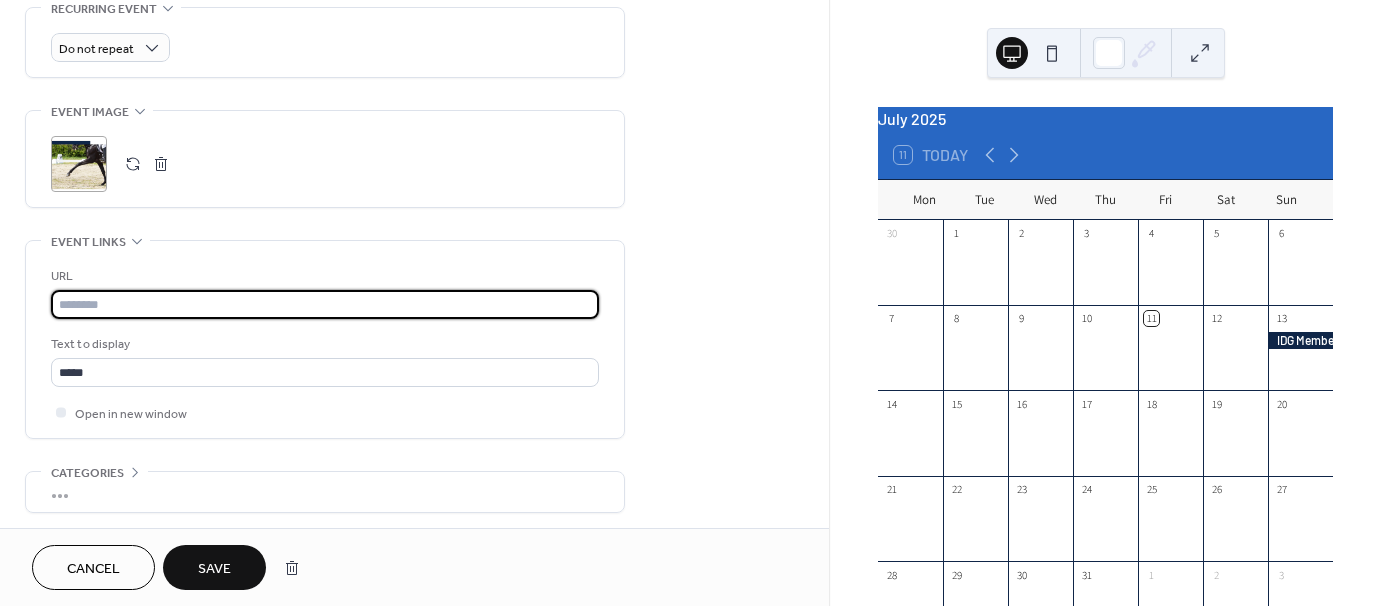 paste on "**********" 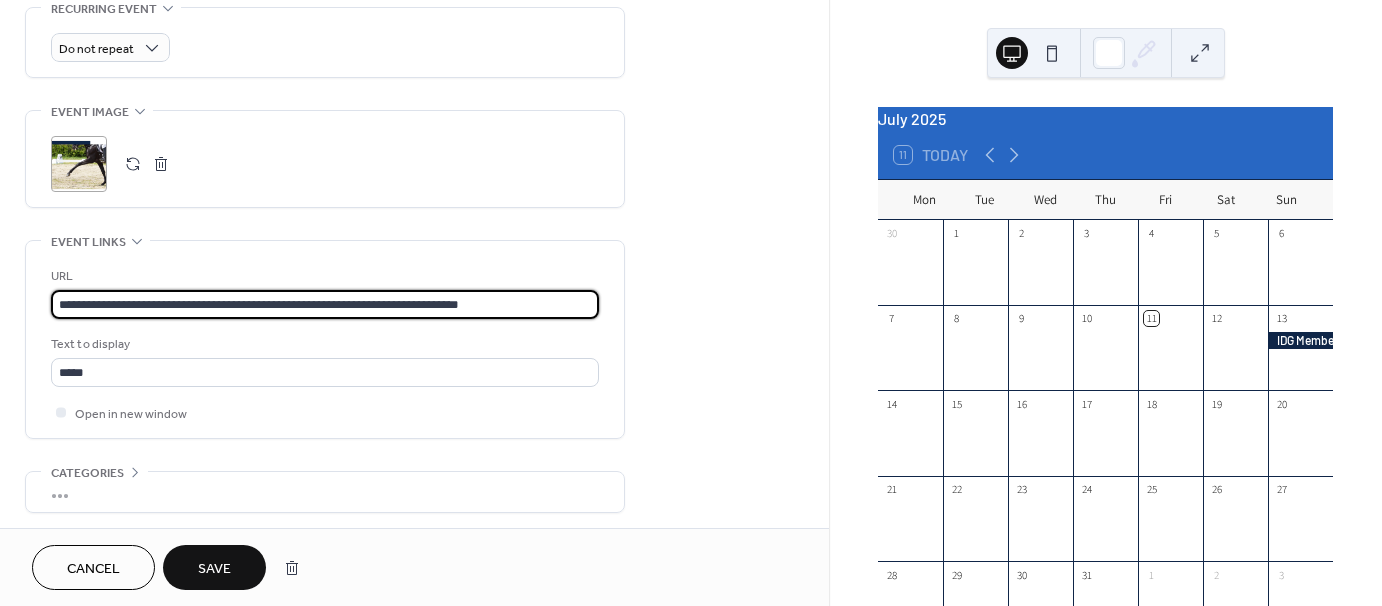 type on "**********" 